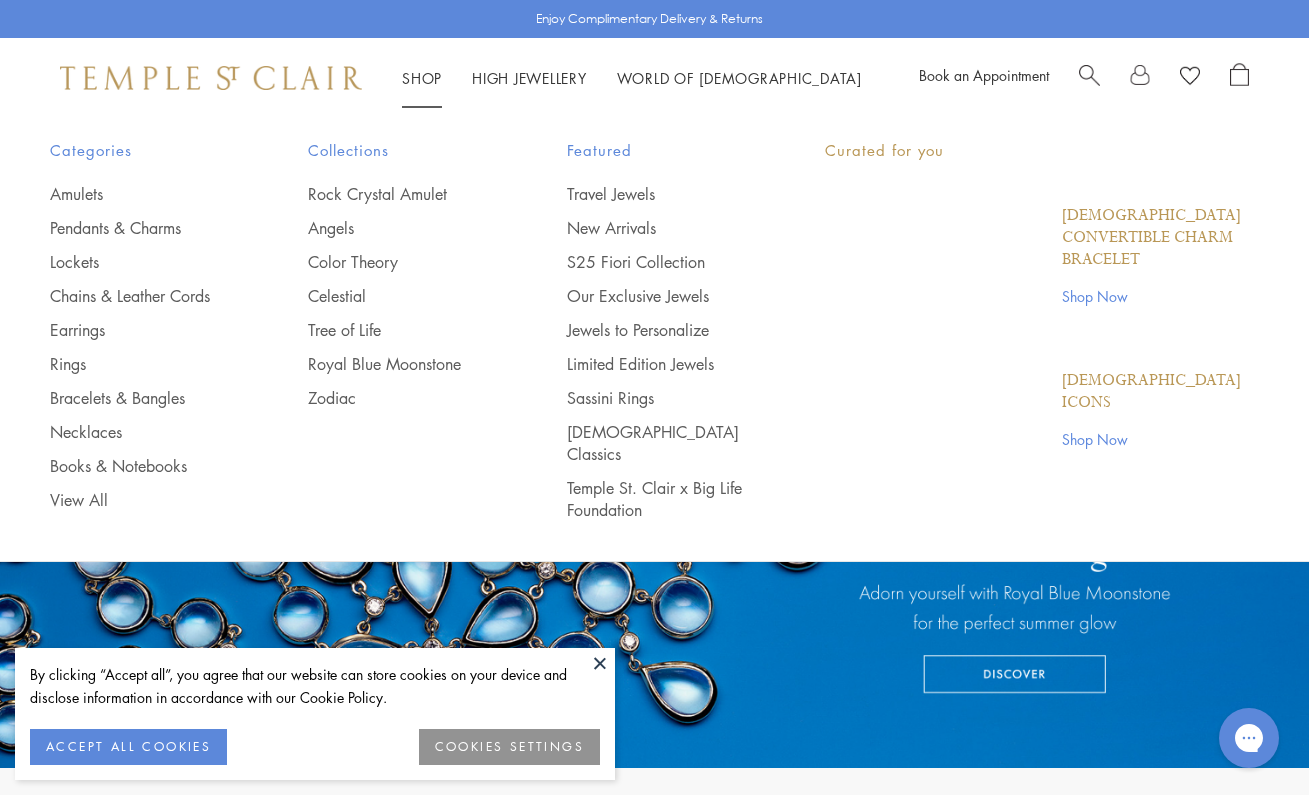 scroll, scrollTop: 0, scrollLeft: 0, axis: both 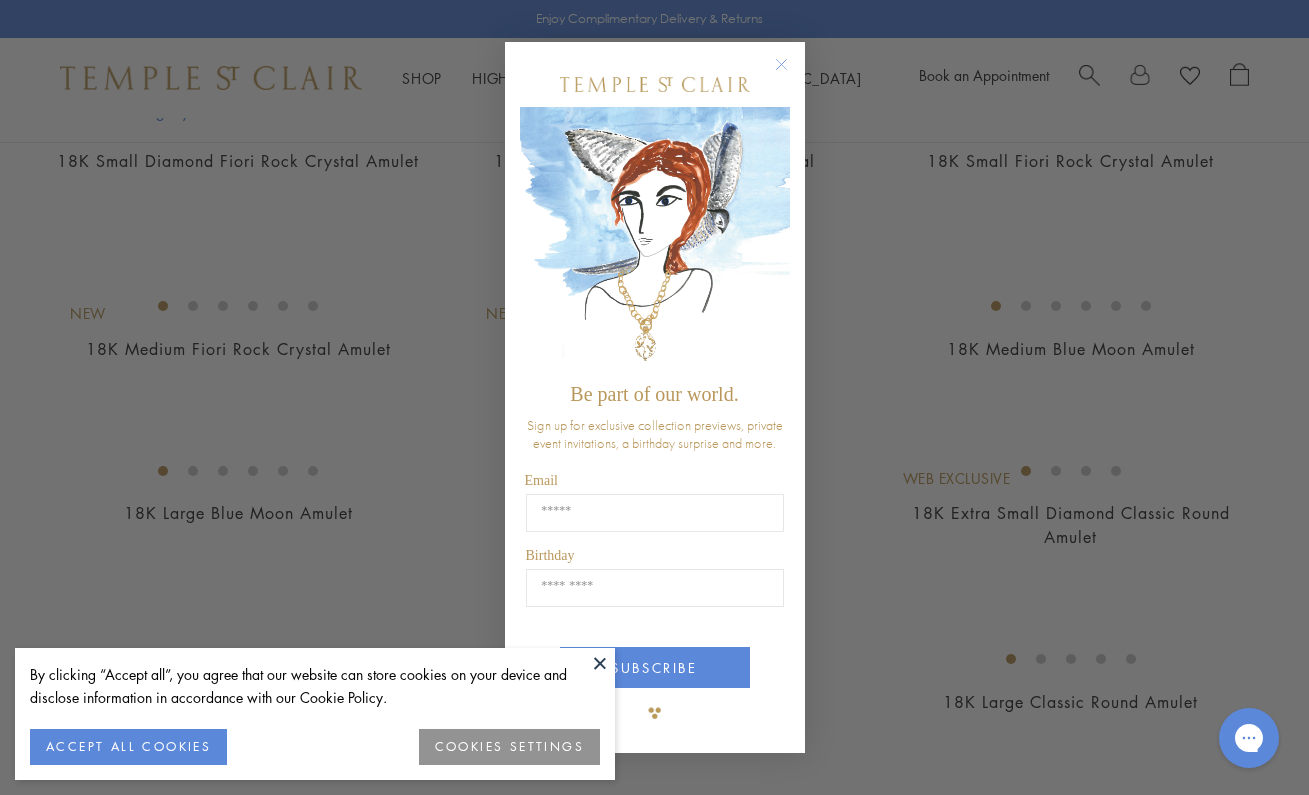 click 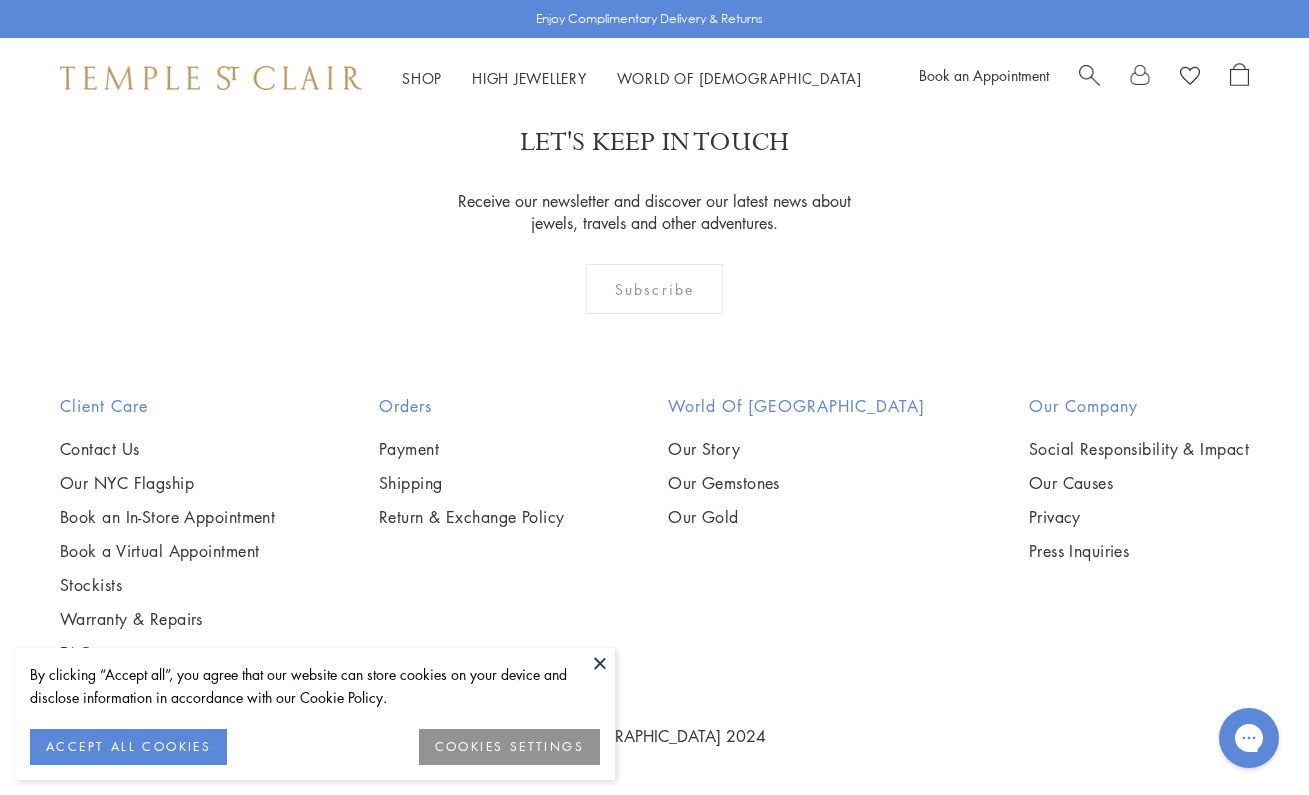 scroll, scrollTop: 5866, scrollLeft: 0, axis: vertical 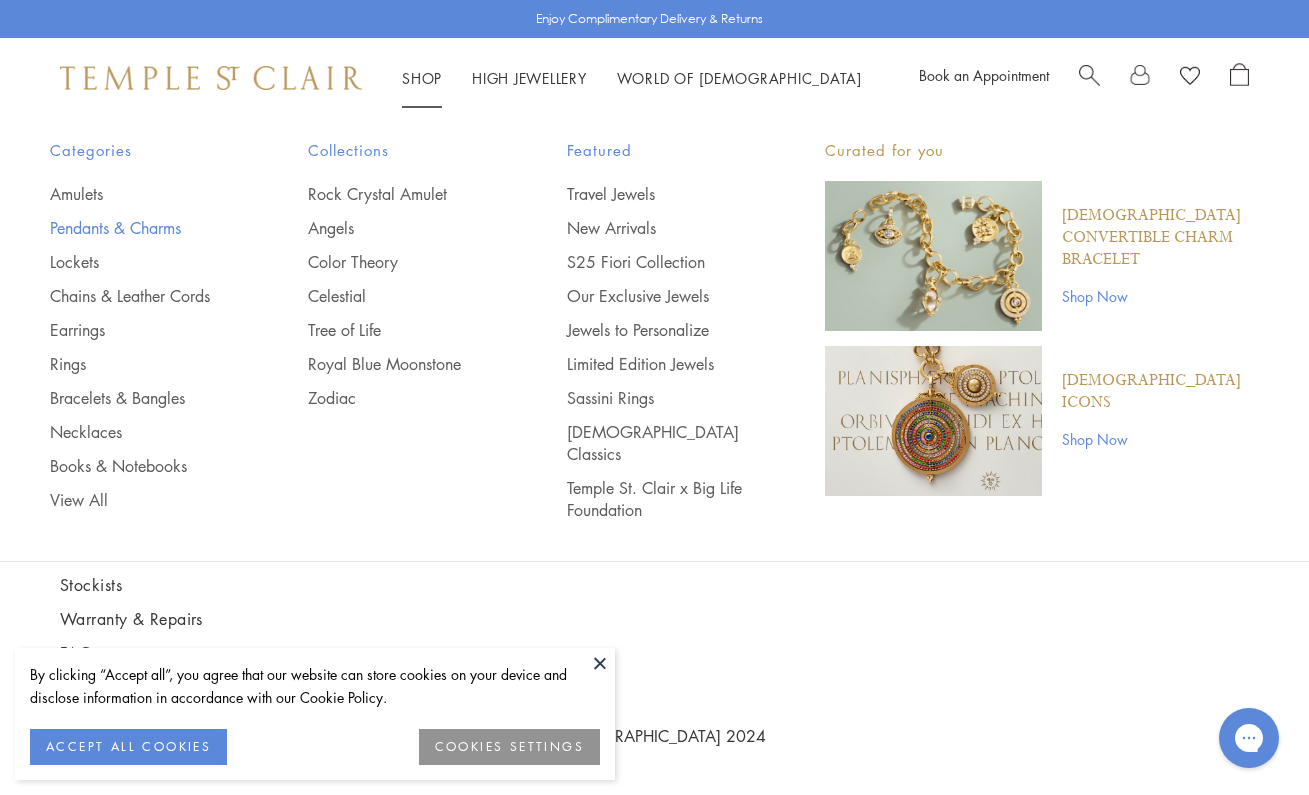 click on "Pendants & Charms" at bounding box center (139, 228) 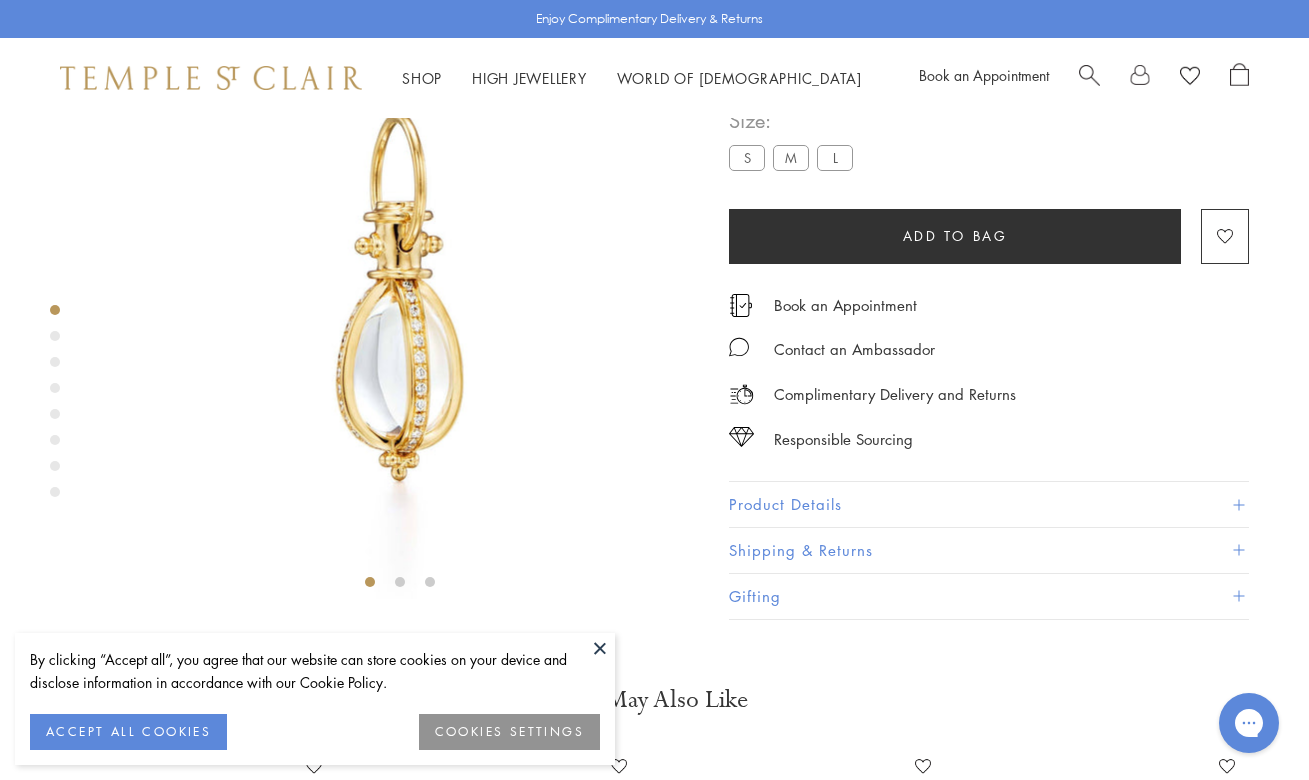 scroll, scrollTop: 0, scrollLeft: 0, axis: both 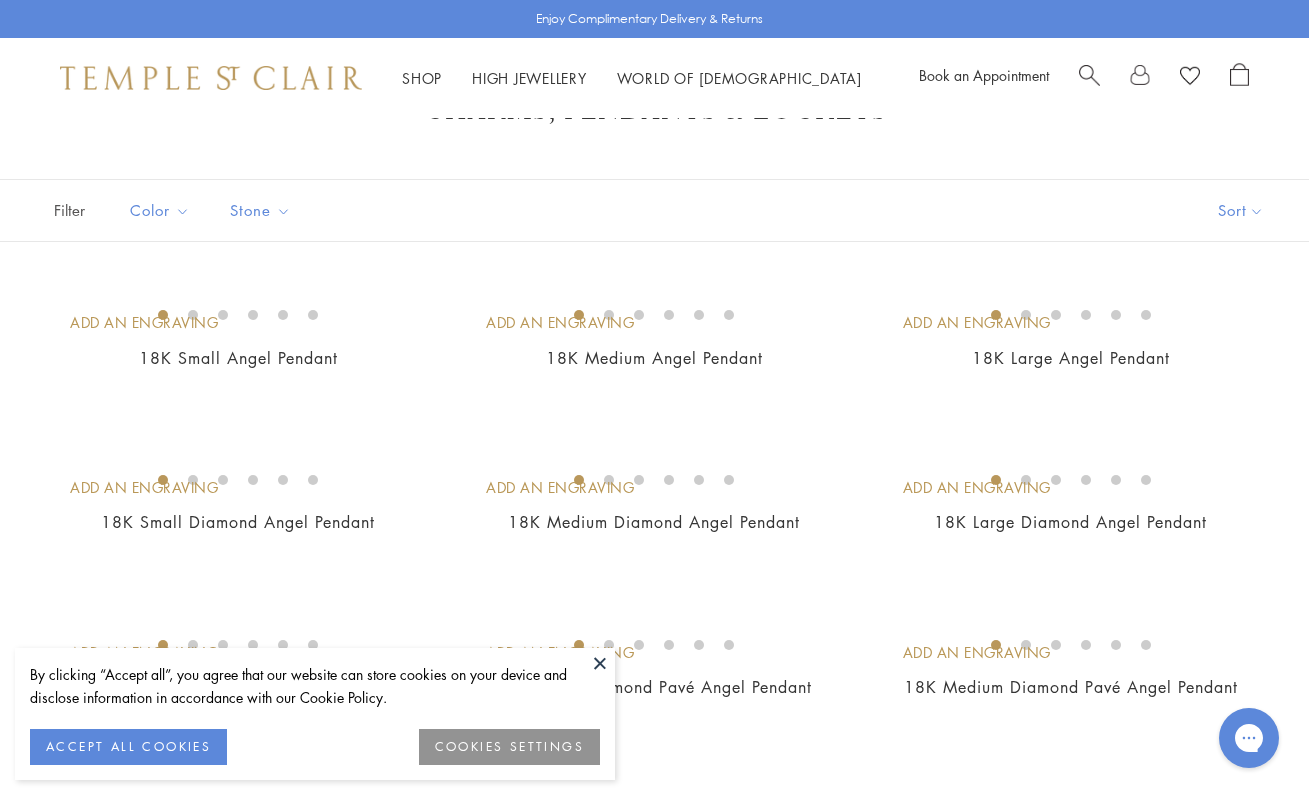 click at bounding box center [600, 663] 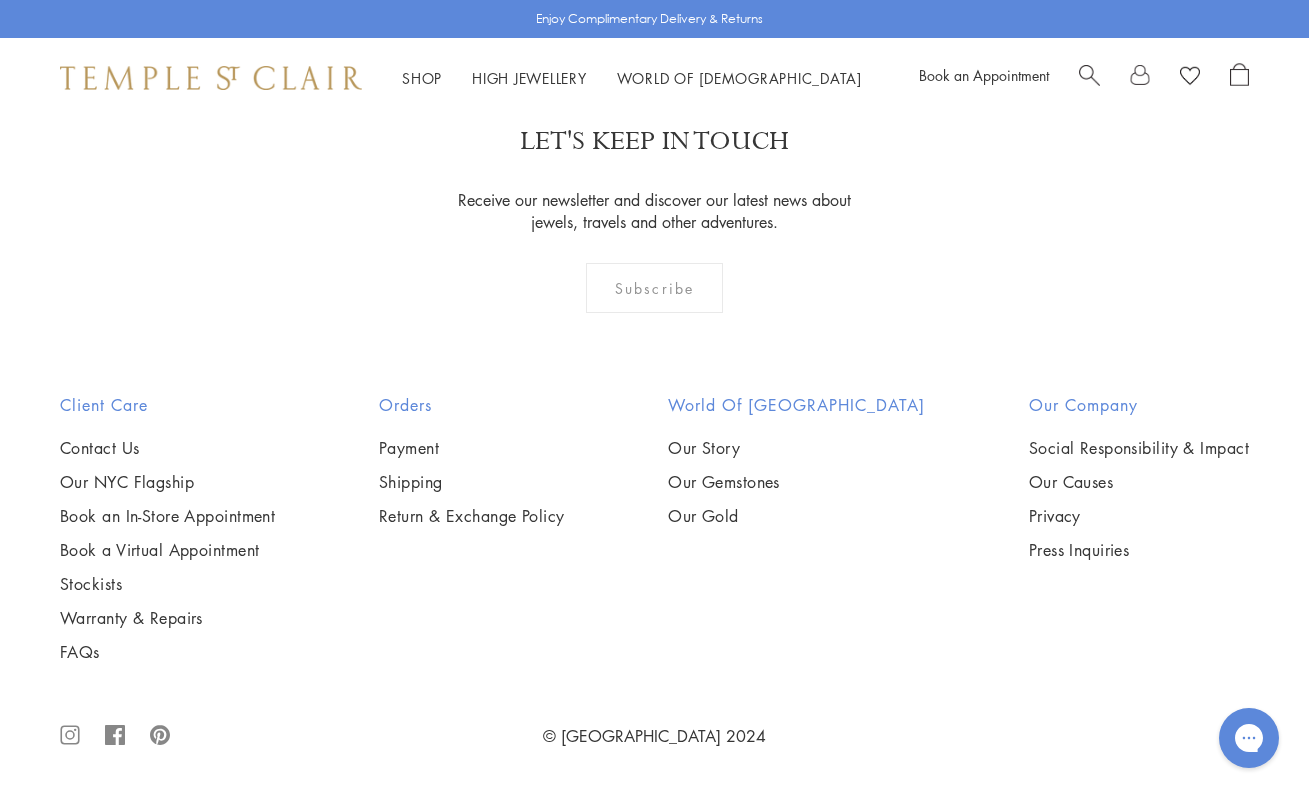 scroll, scrollTop: 7784, scrollLeft: 0, axis: vertical 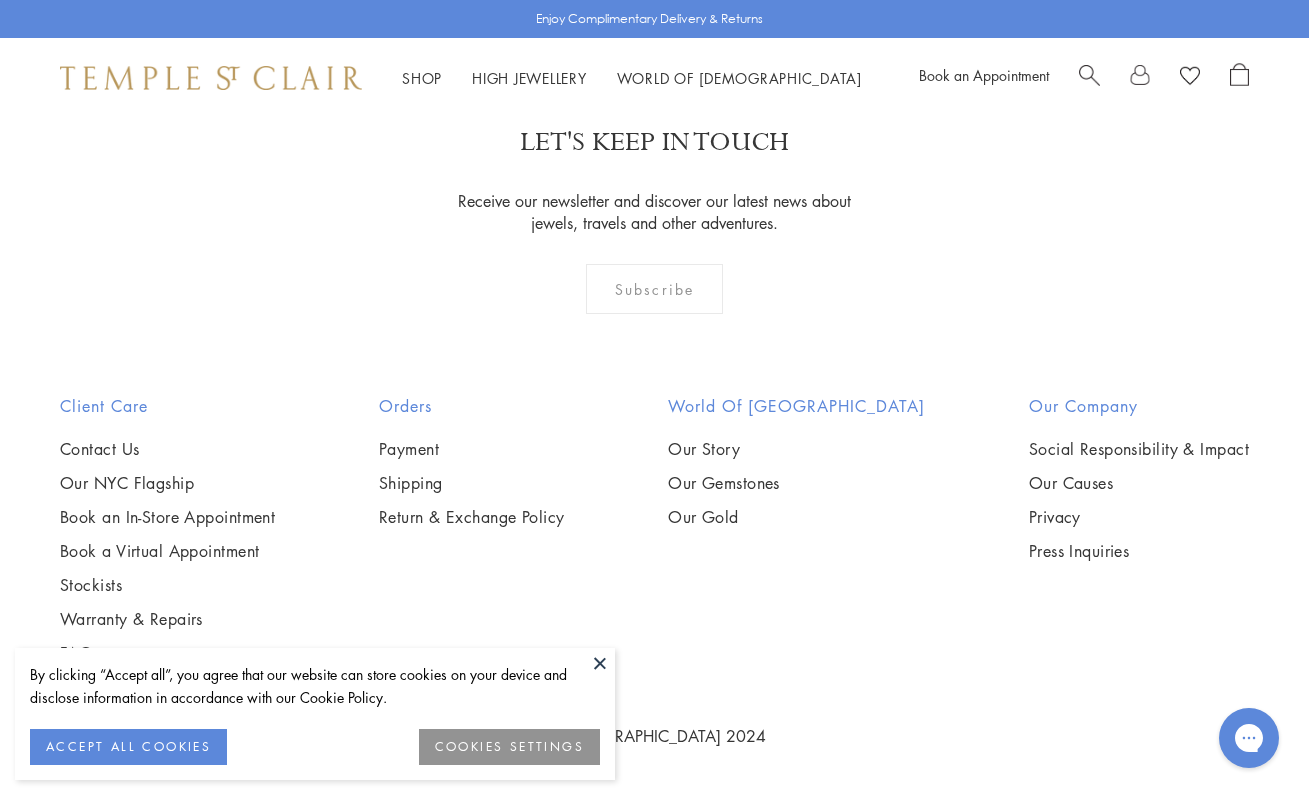 click at bounding box center (0, 0) 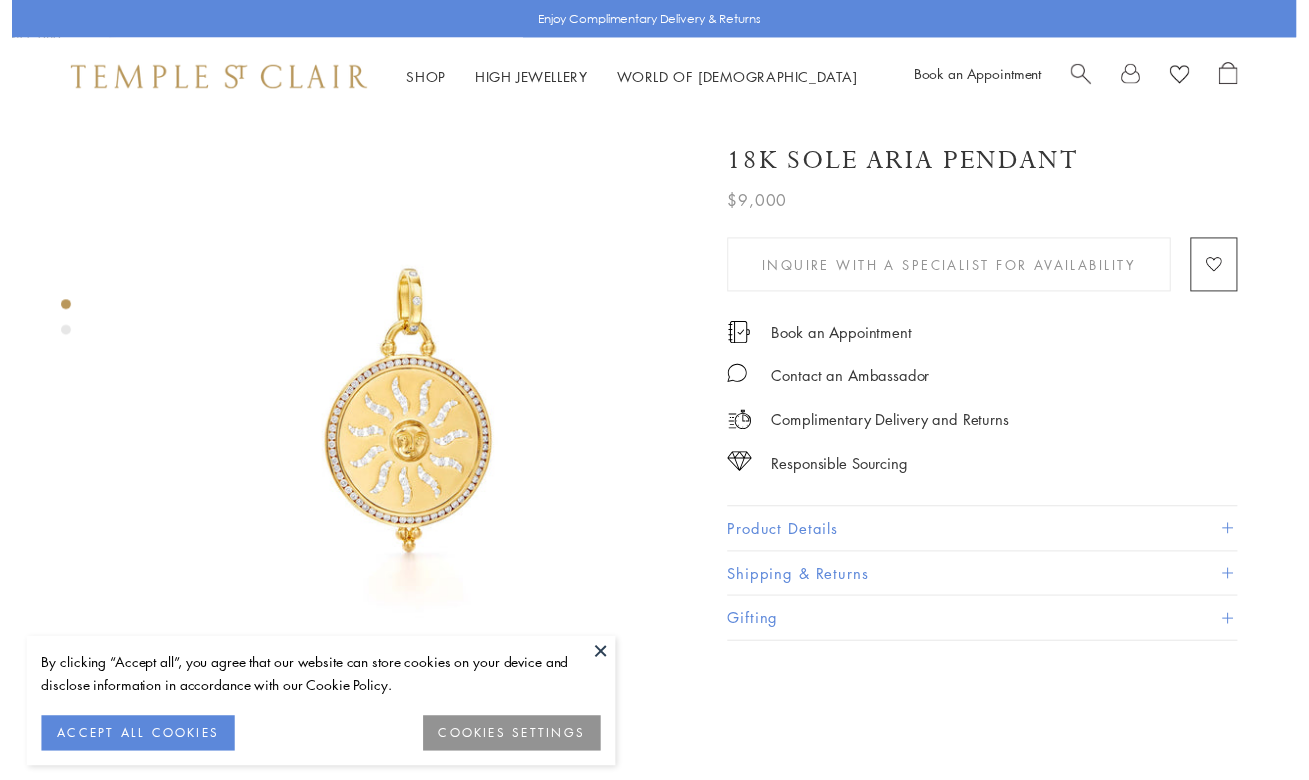 scroll, scrollTop: 0, scrollLeft: 0, axis: both 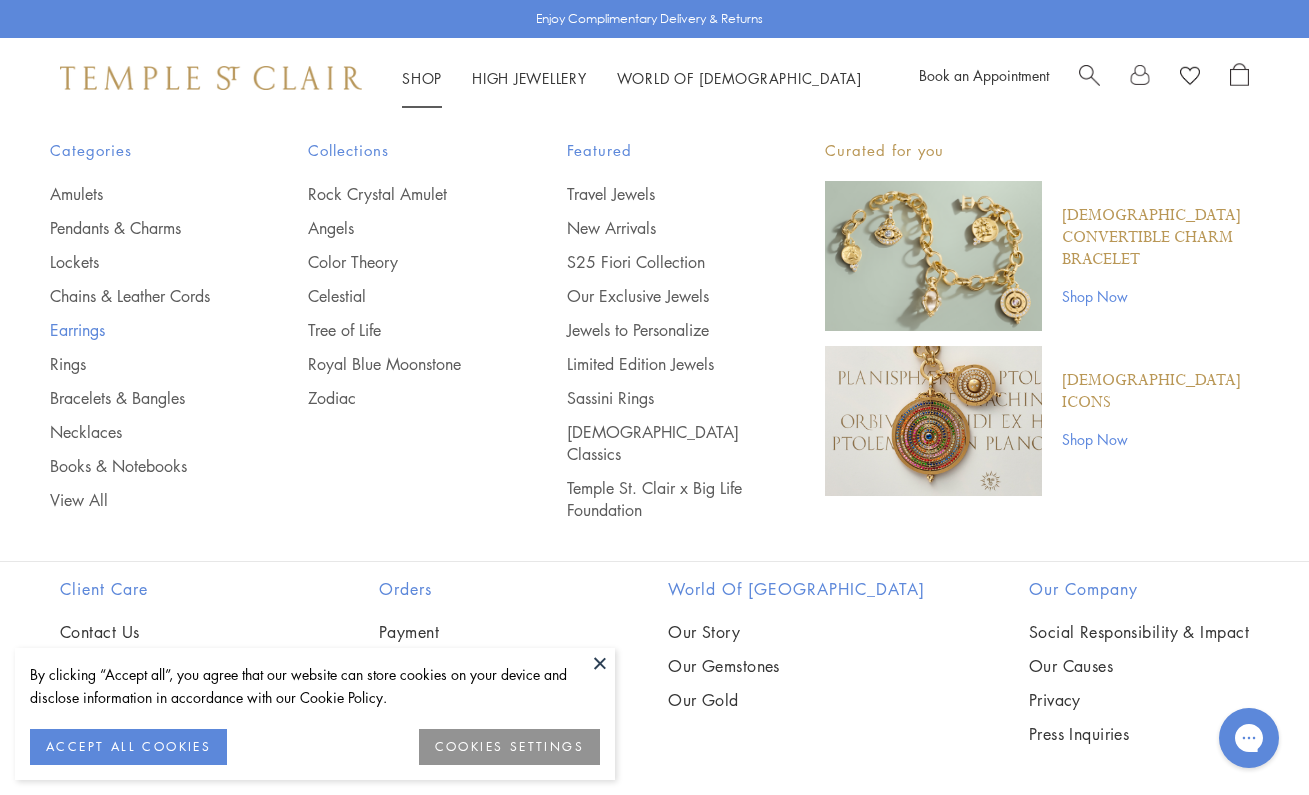 click on "Earrings" at bounding box center (139, 330) 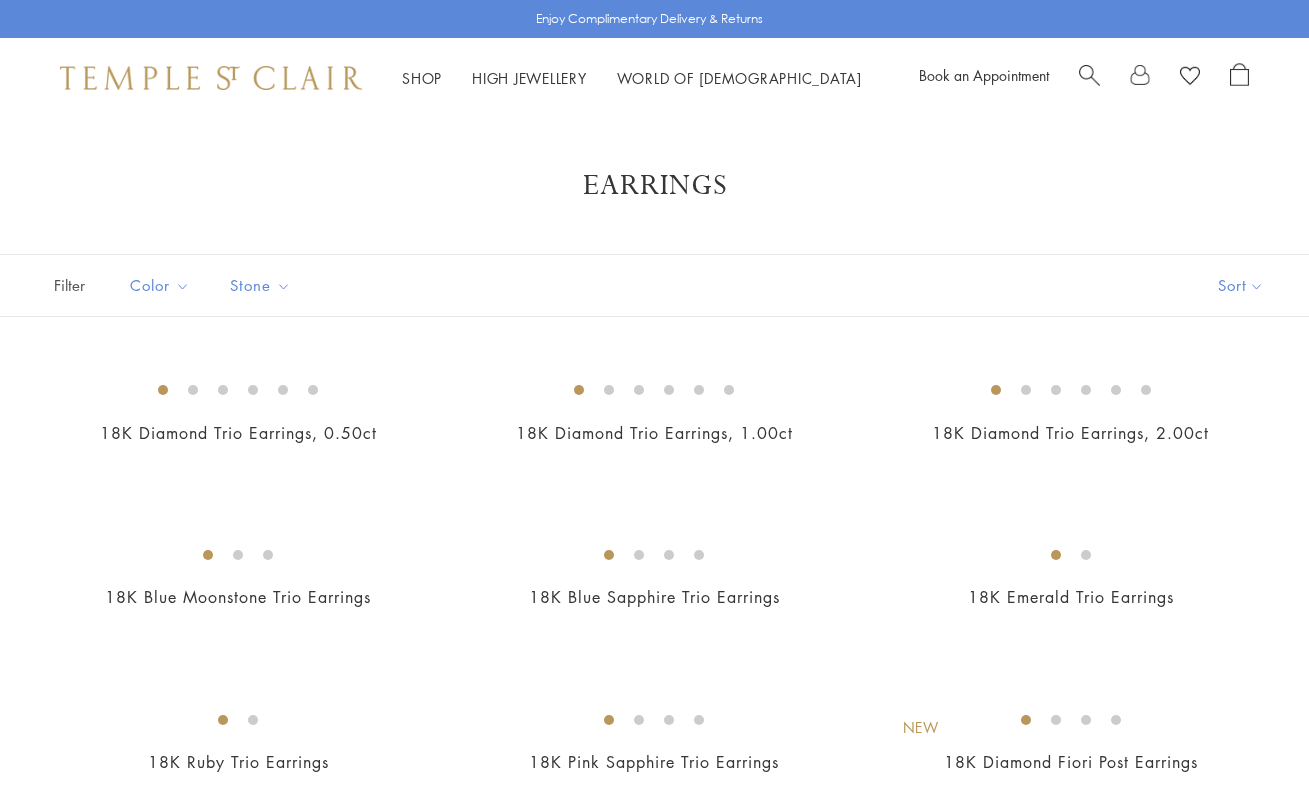 scroll, scrollTop: 0, scrollLeft: 0, axis: both 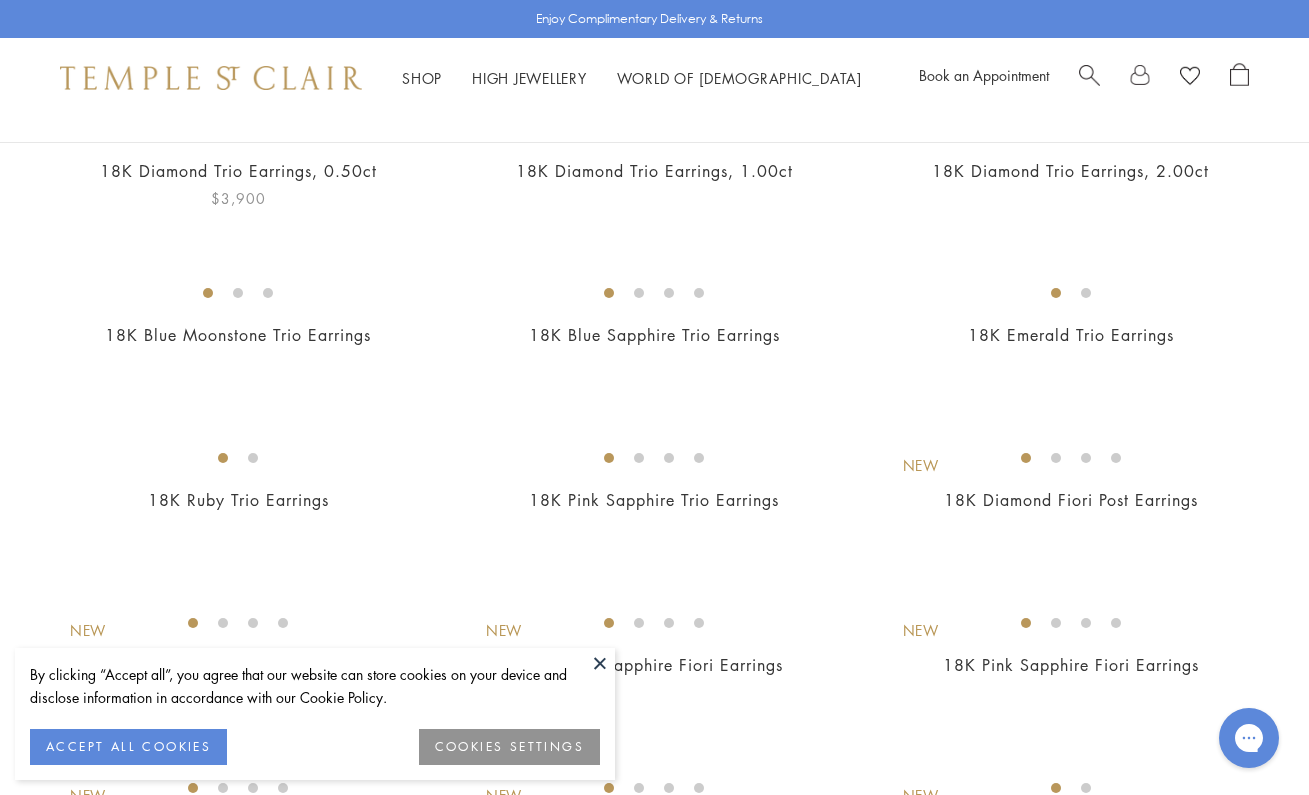 click at bounding box center (0, 0) 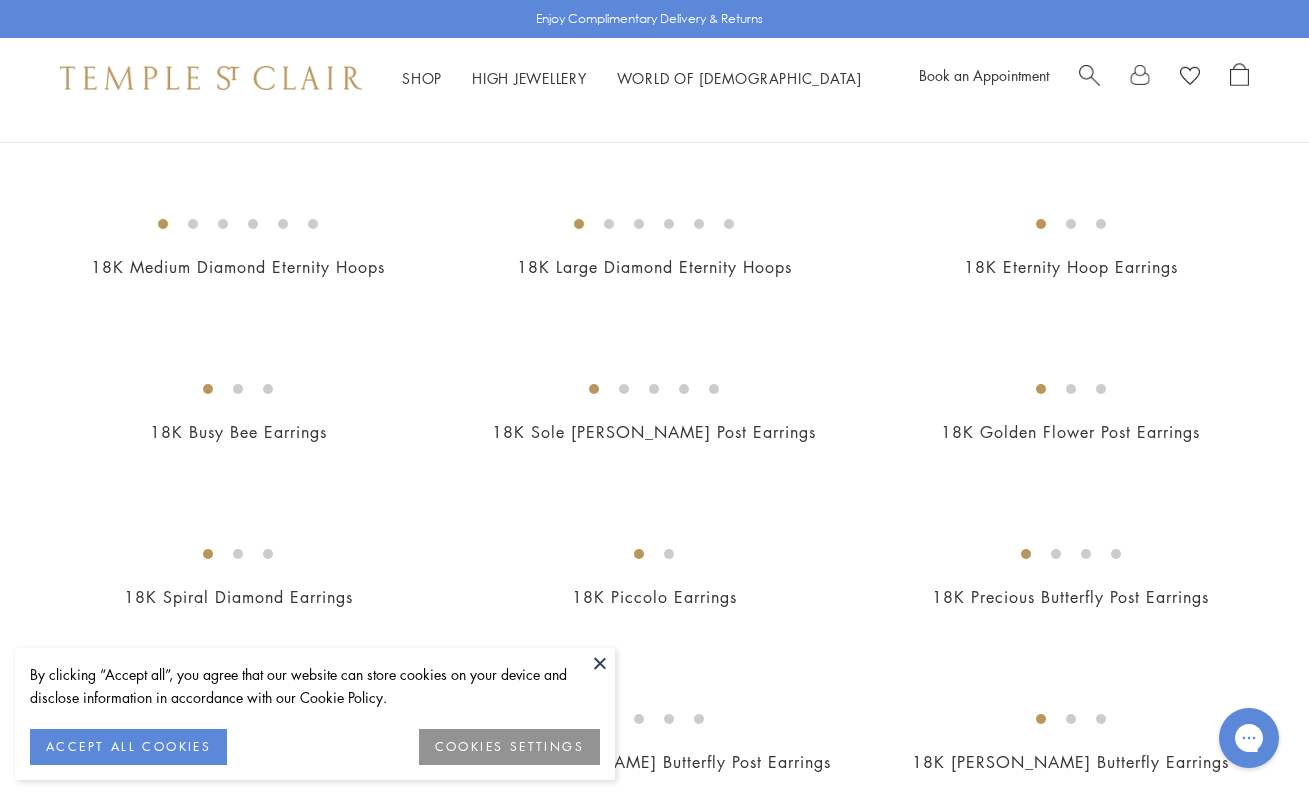 scroll, scrollTop: 1719, scrollLeft: 0, axis: vertical 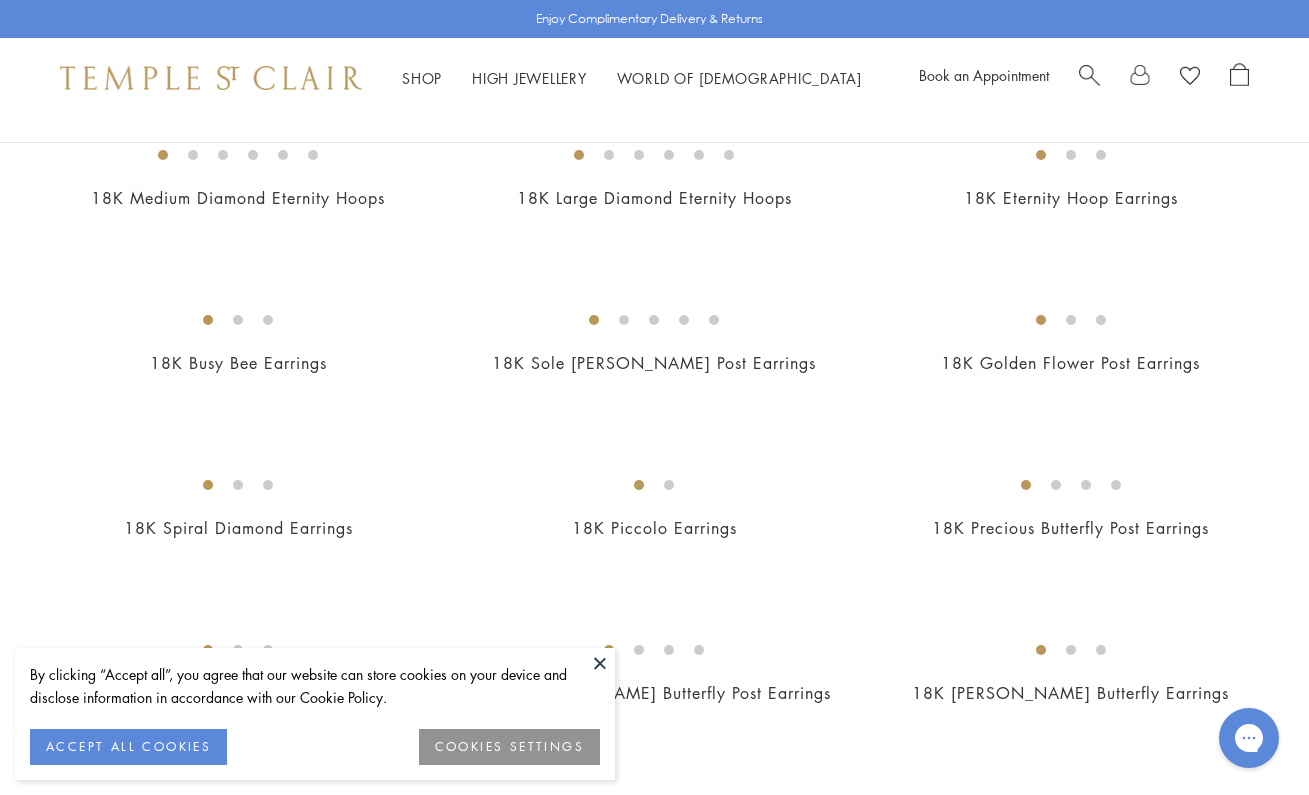 click at bounding box center [600, 663] 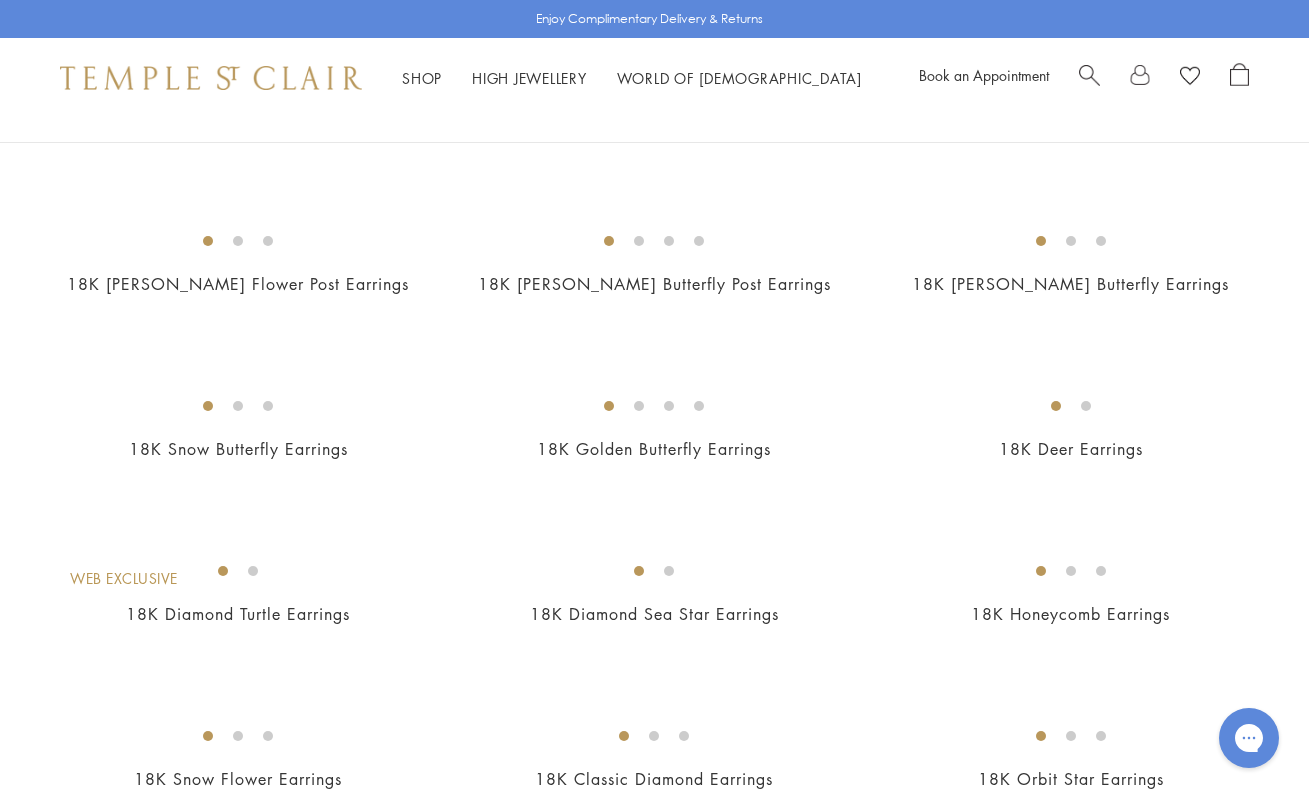 scroll, scrollTop: 2033, scrollLeft: 0, axis: vertical 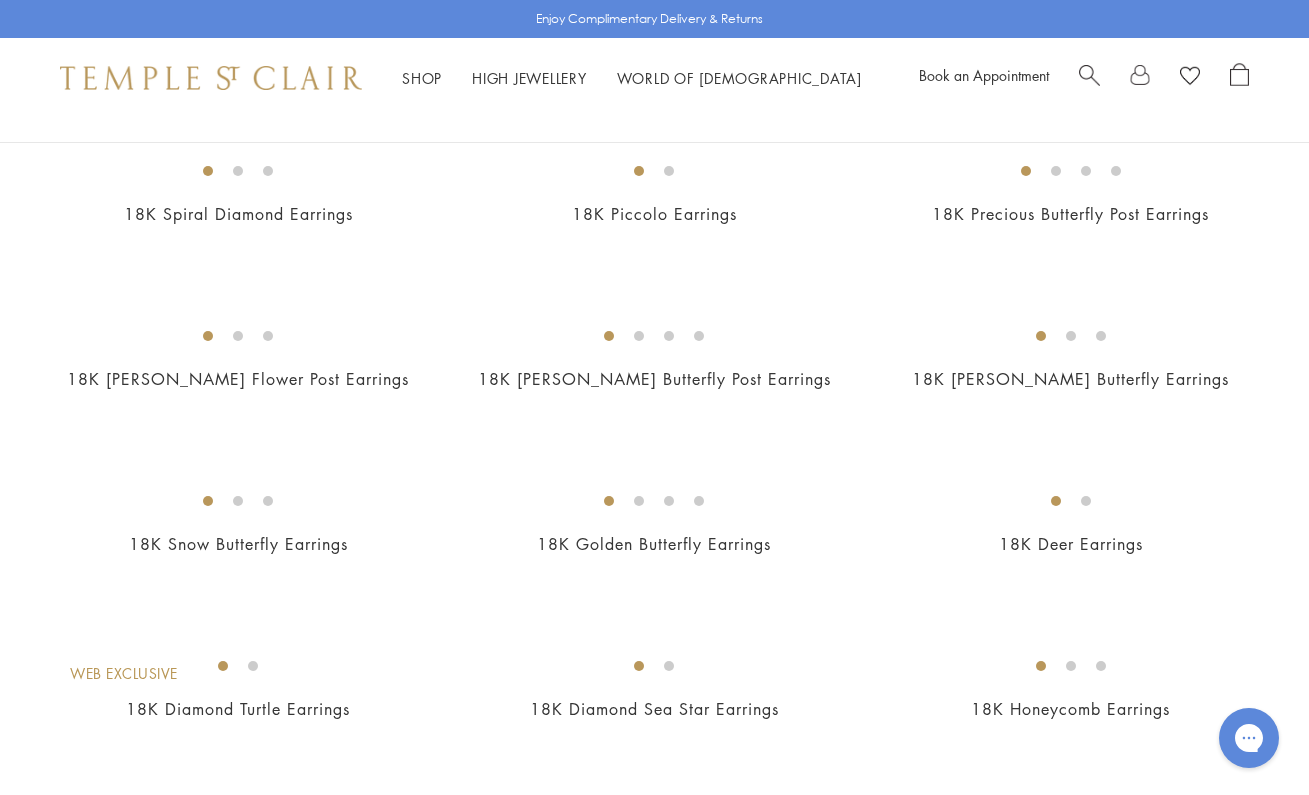 click at bounding box center (0, 0) 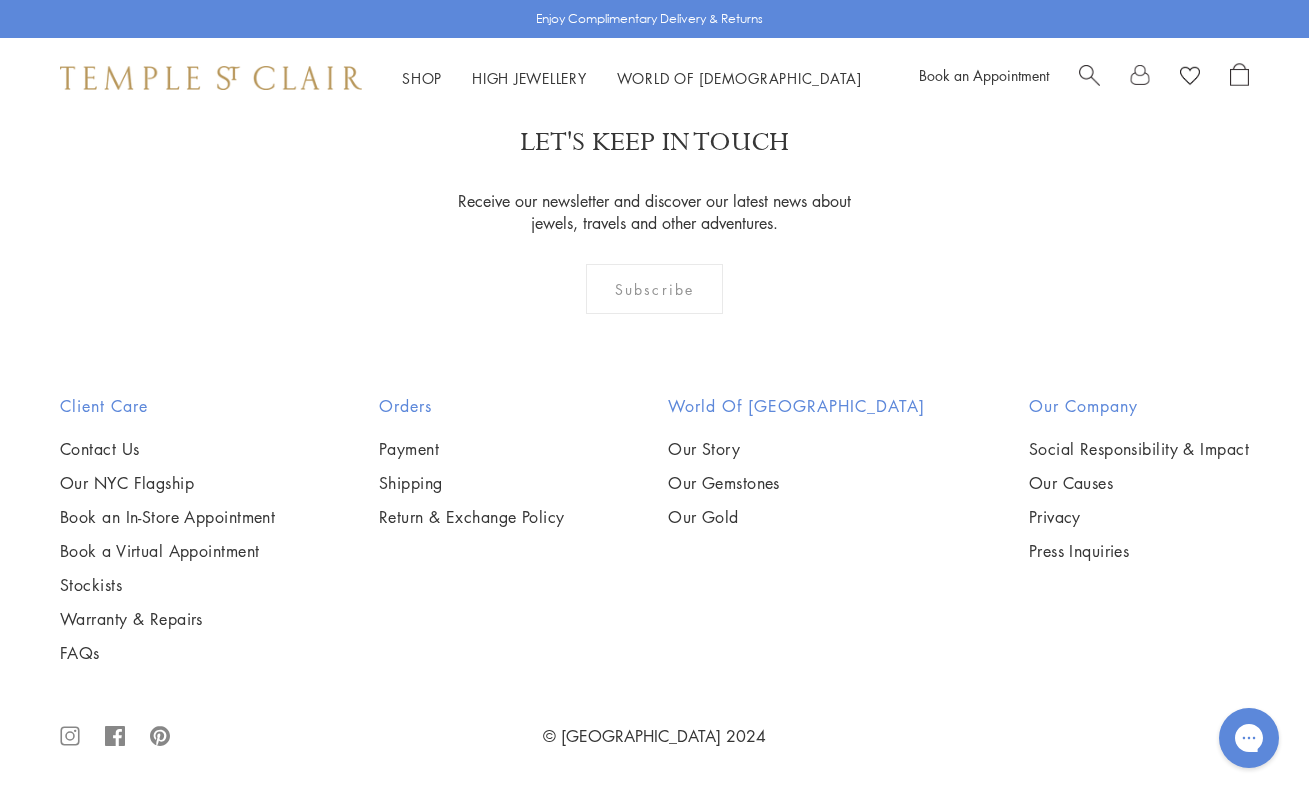 scroll, scrollTop: 7776, scrollLeft: 0, axis: vertical 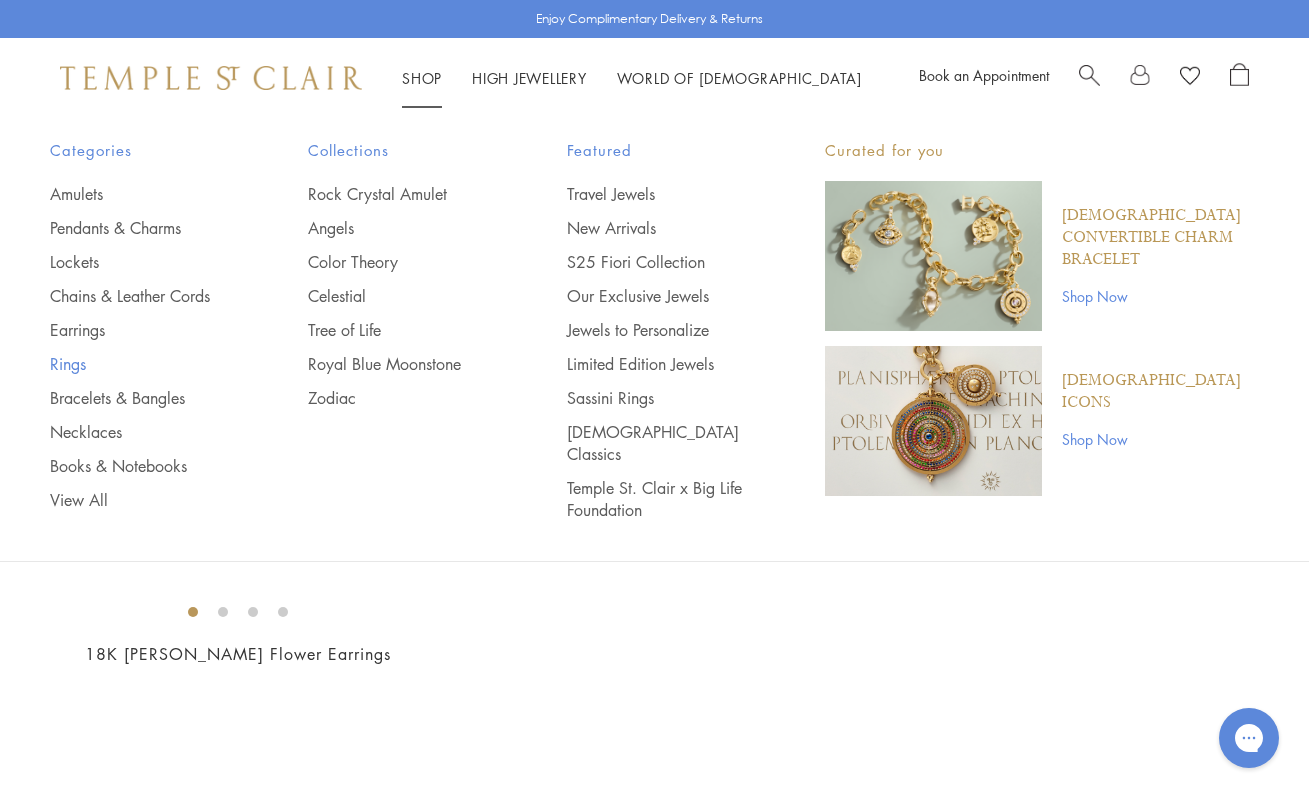 click on "Rings" at bounding box center (139, 364) 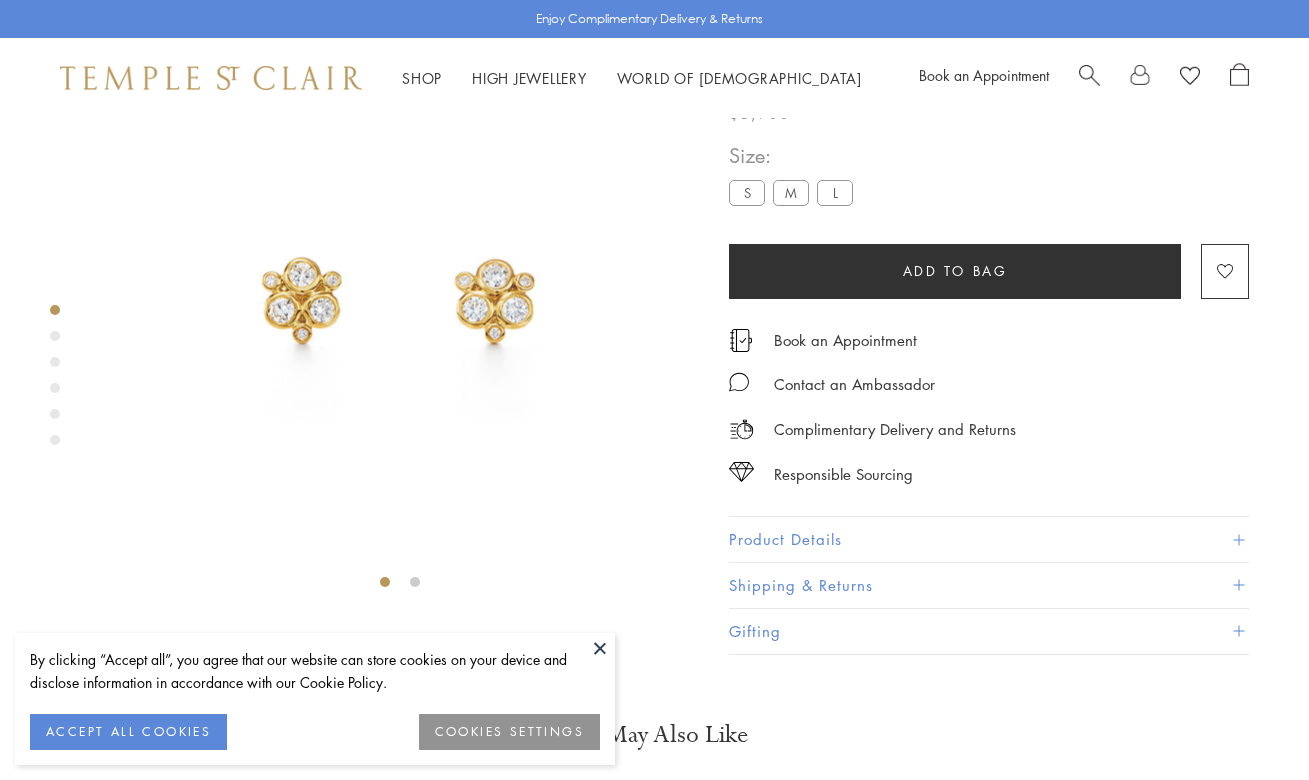 scroll, scrollTop: 118, scrollLeft: 0, axis: vertical 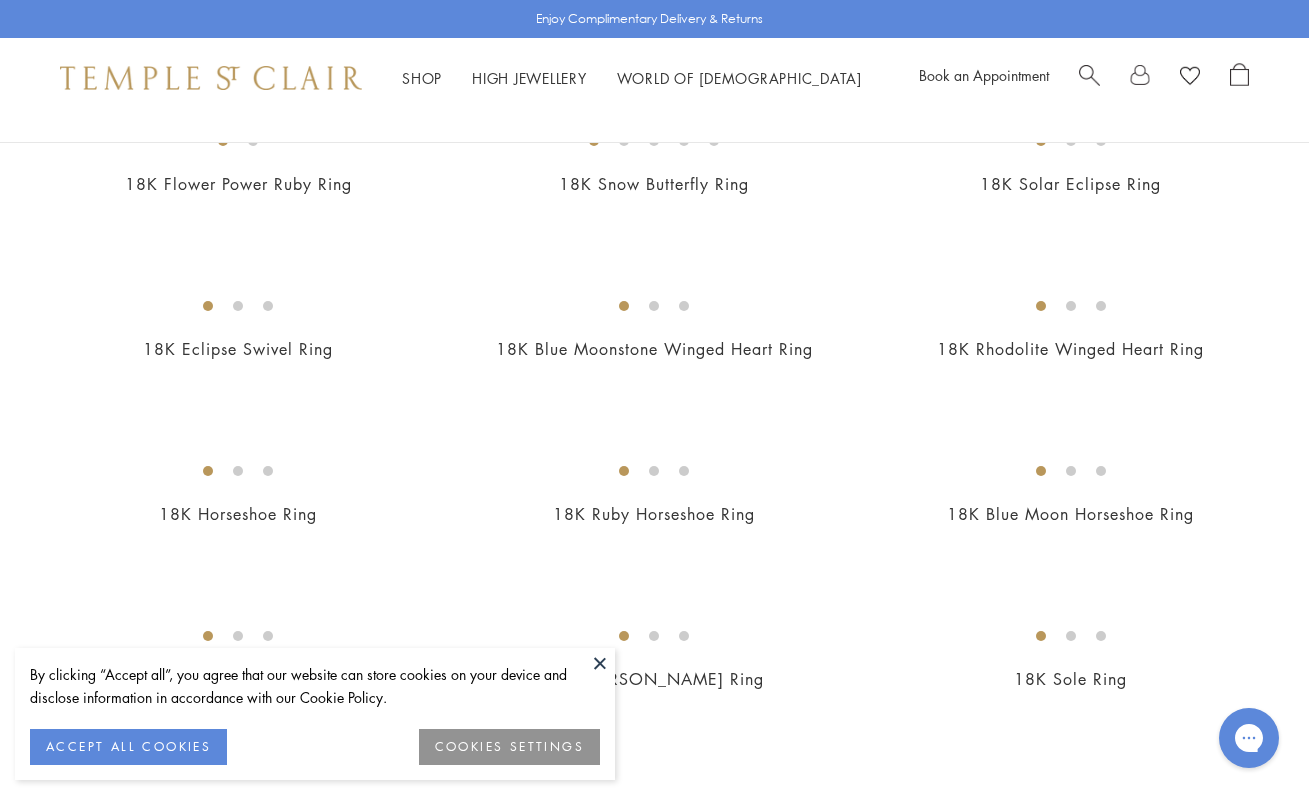 click at bounding box center [0, 0] 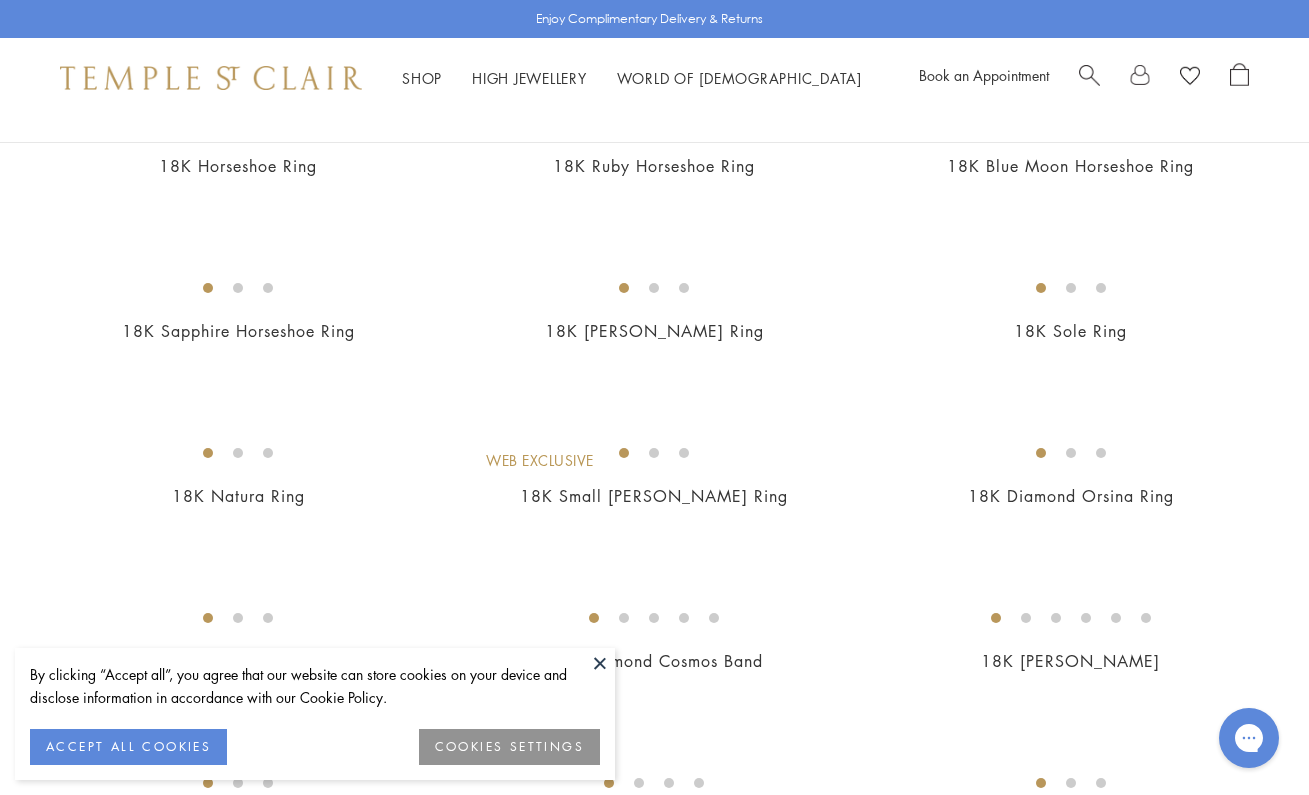 scroll, scrollTop: 1754, scrollLeft: 0, axis: vertical 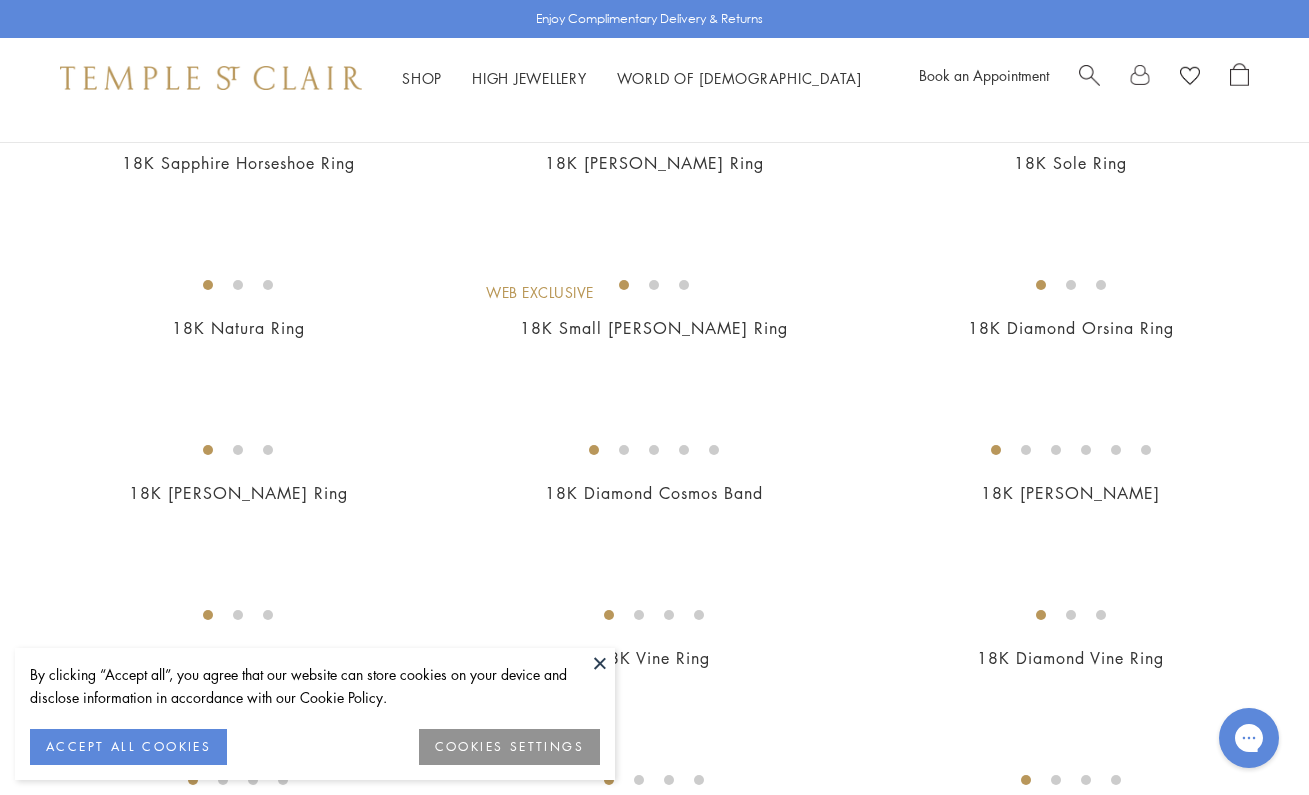 click at bounding box center (0, 0) 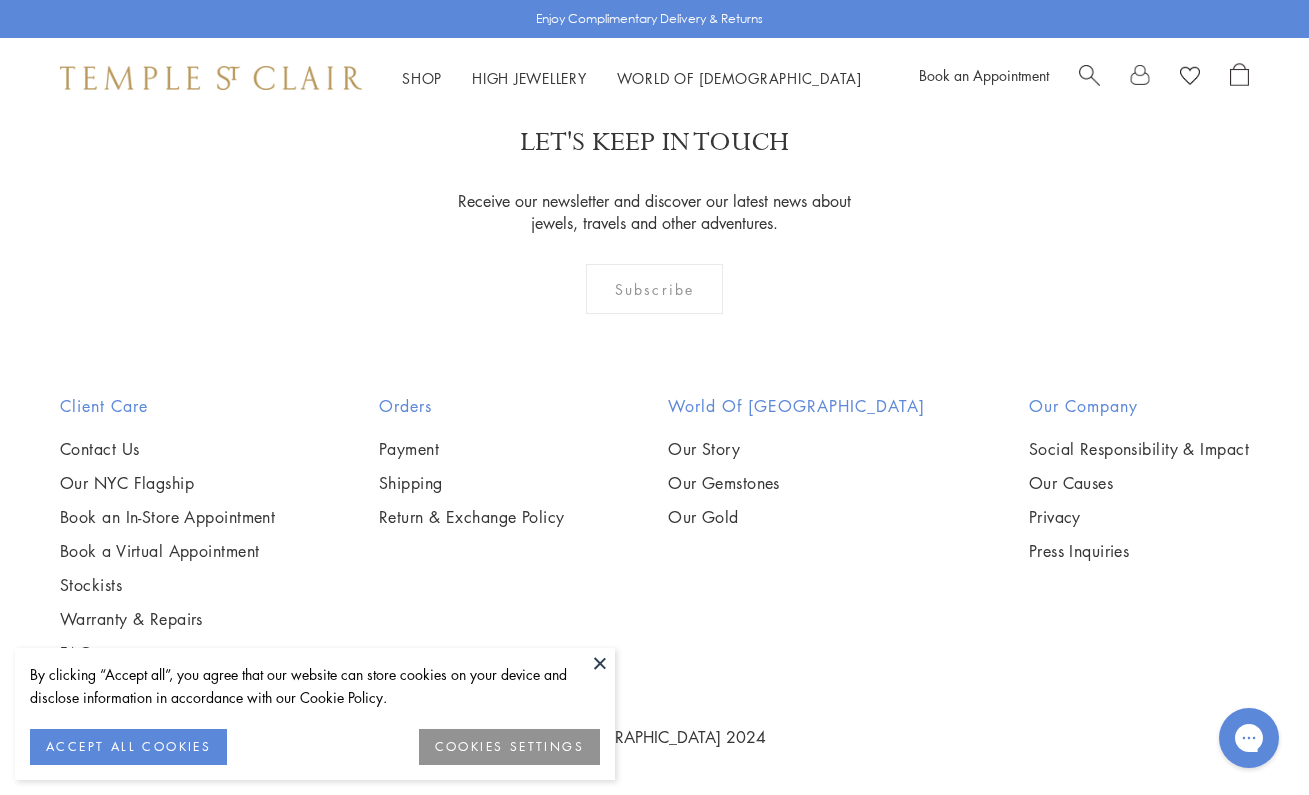 scroll, scrollTop: 5331, scrollLeft: 0, axis: vertical 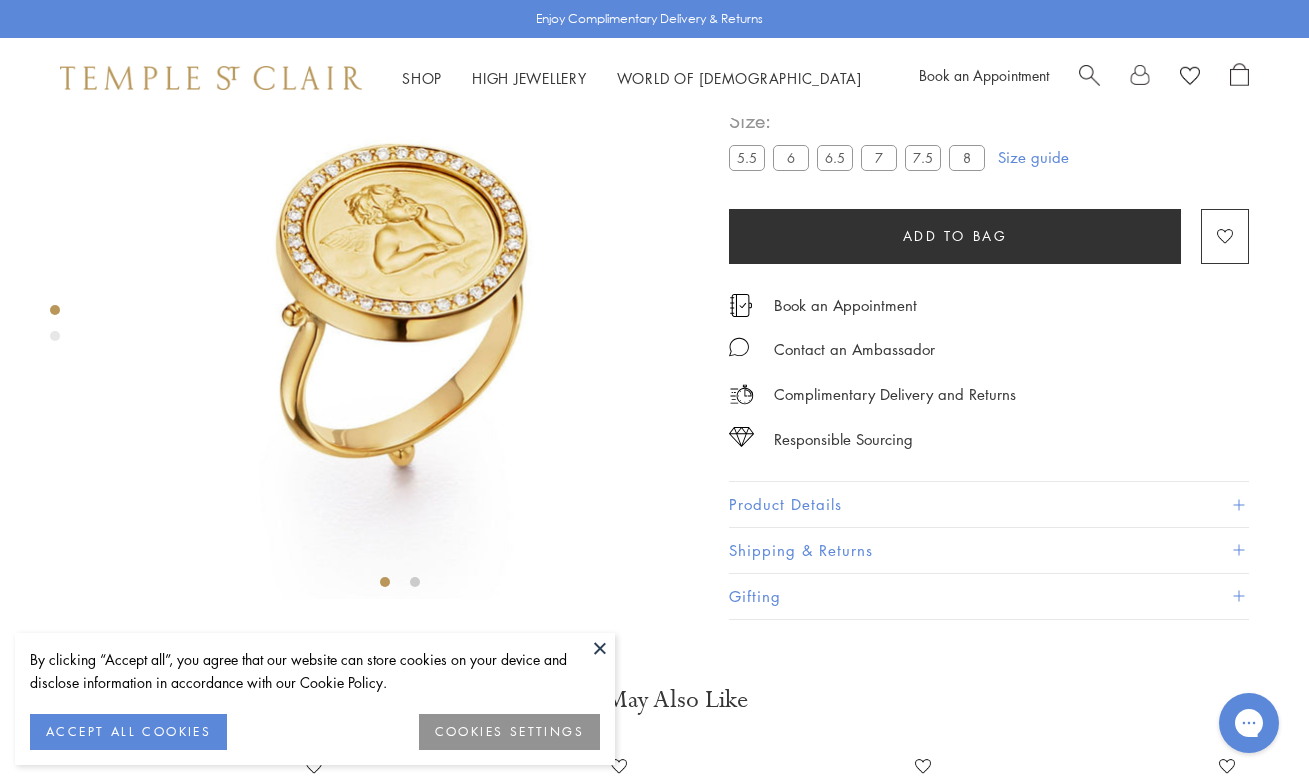 click at bounding box center [600, 648] 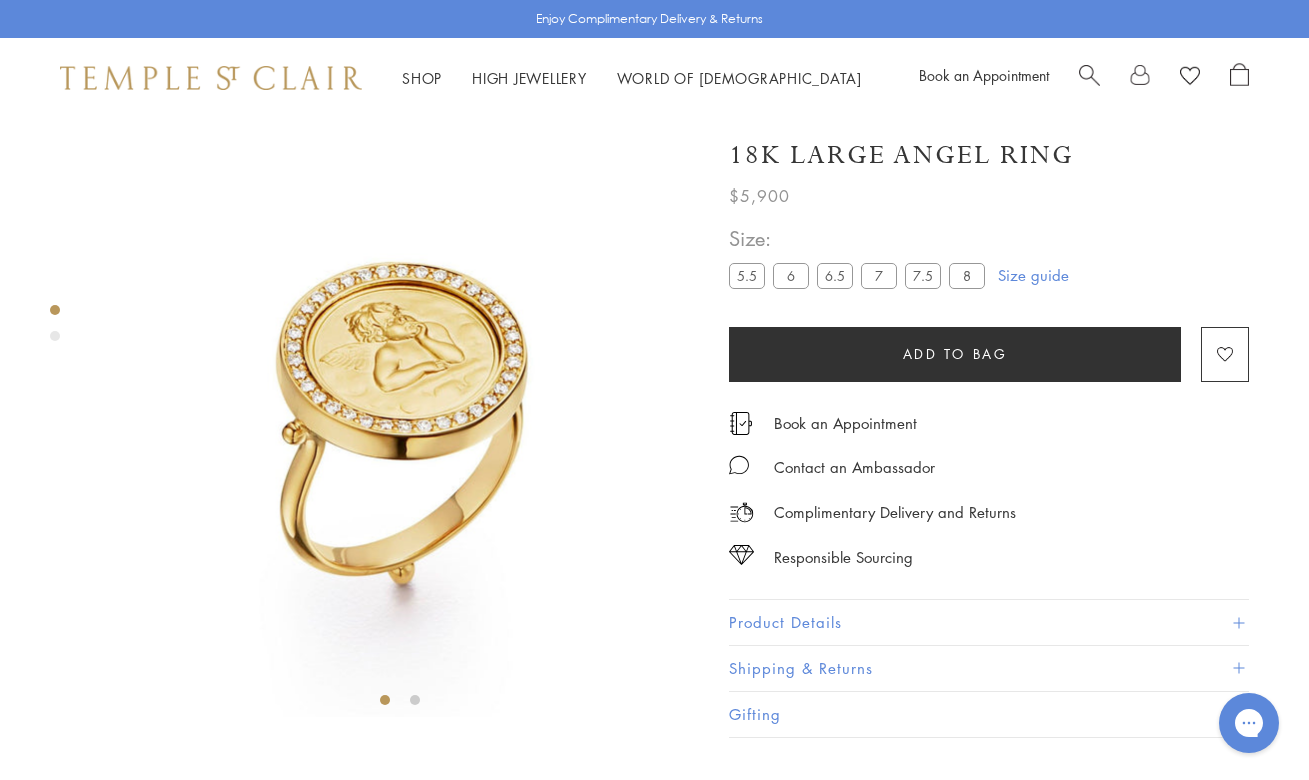 scroll, scrollTop: 0, scrollLeft: 0, axis: both 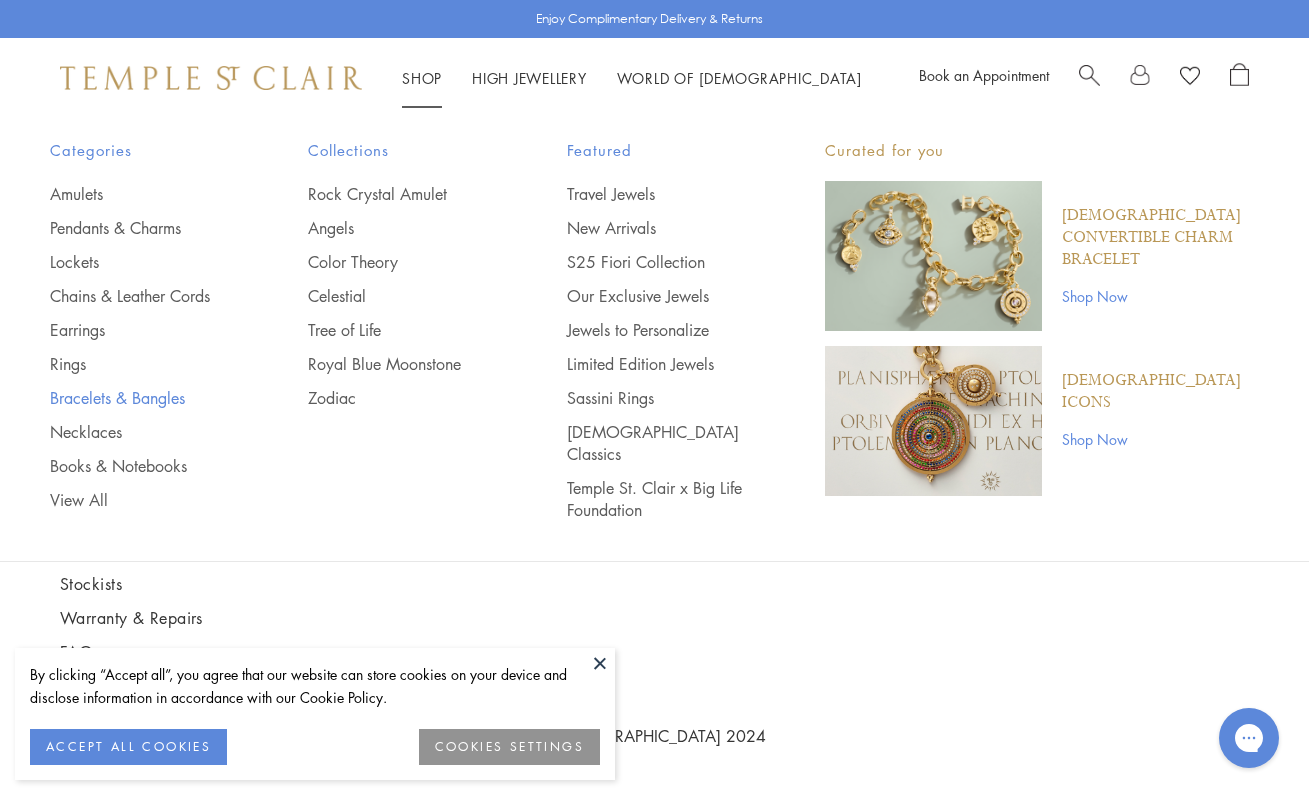 click on "Bracelets & Bangles" at bounding box center (139, 398) 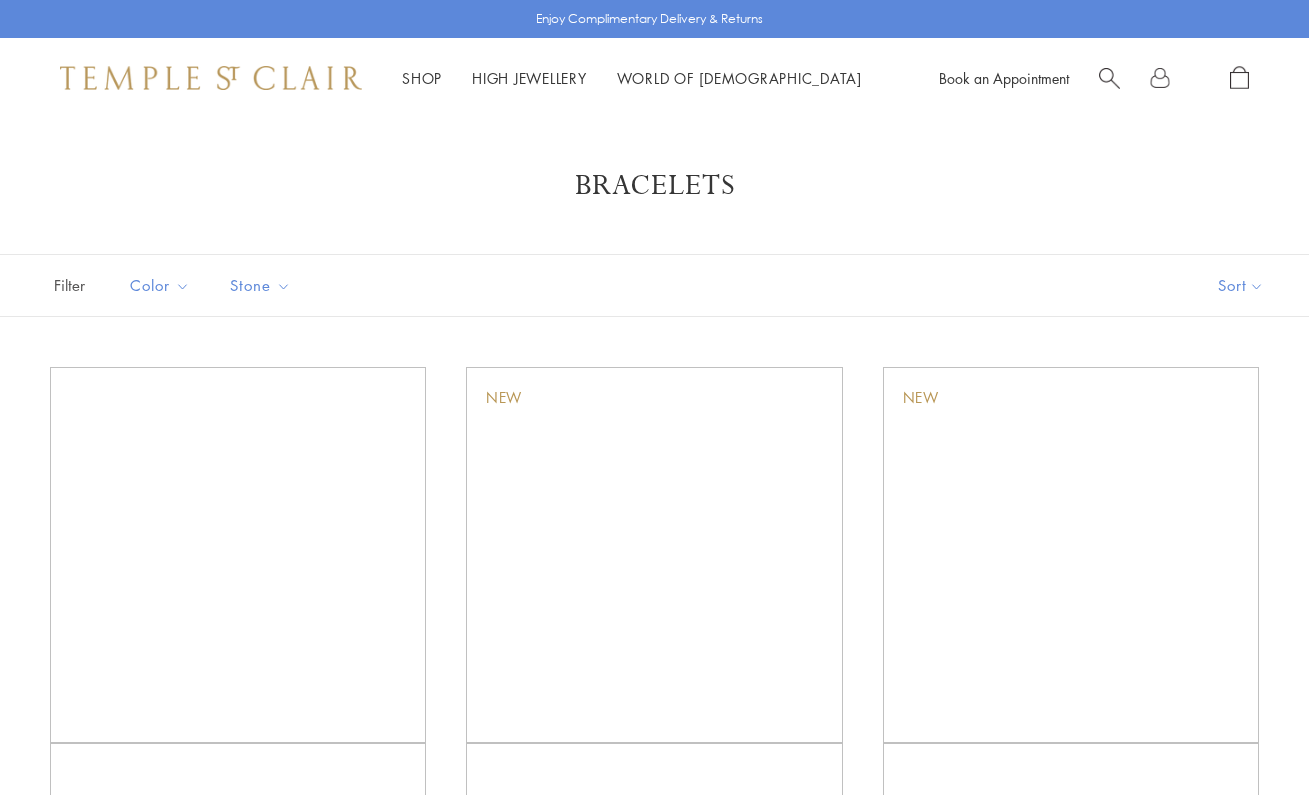 scroll, scrollTop: 0, scrollLeft: 0, axis: both 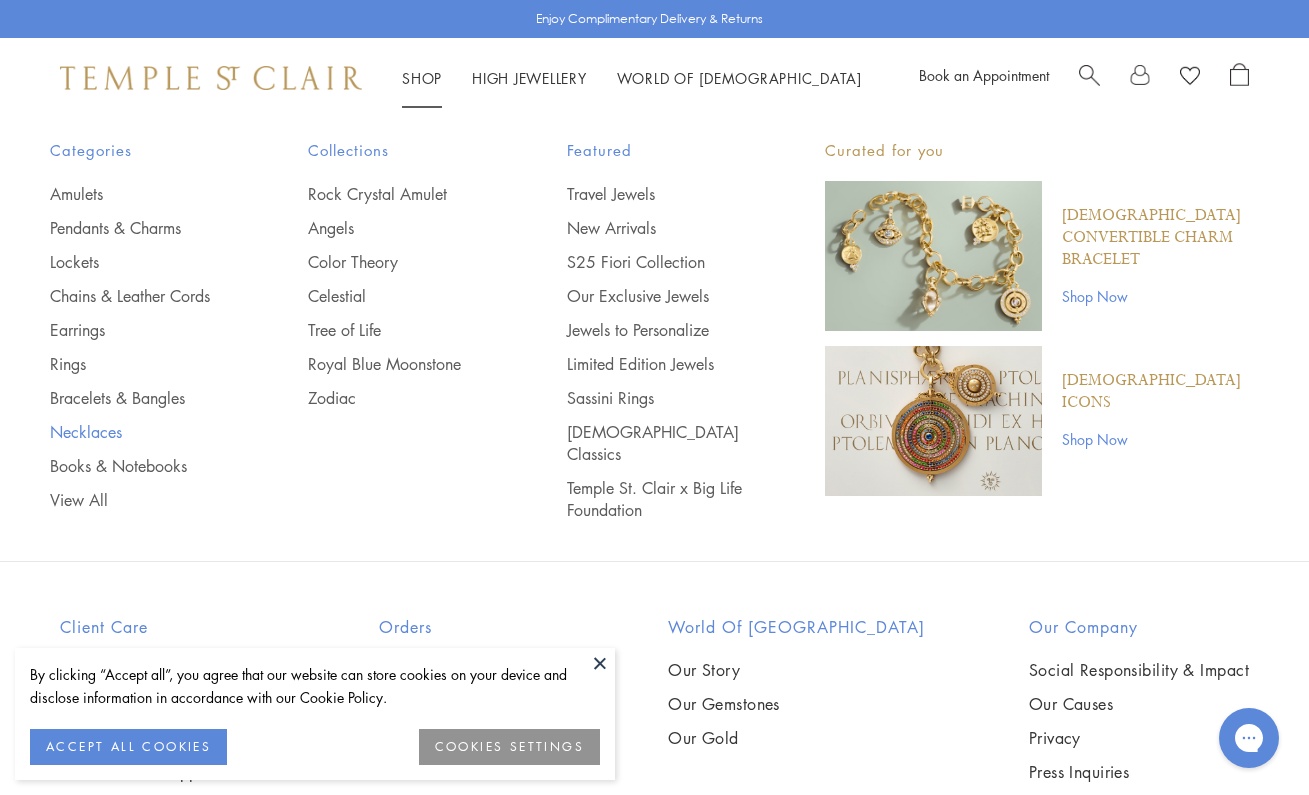 click on "Necklaces" at bounding box center [139, 432] 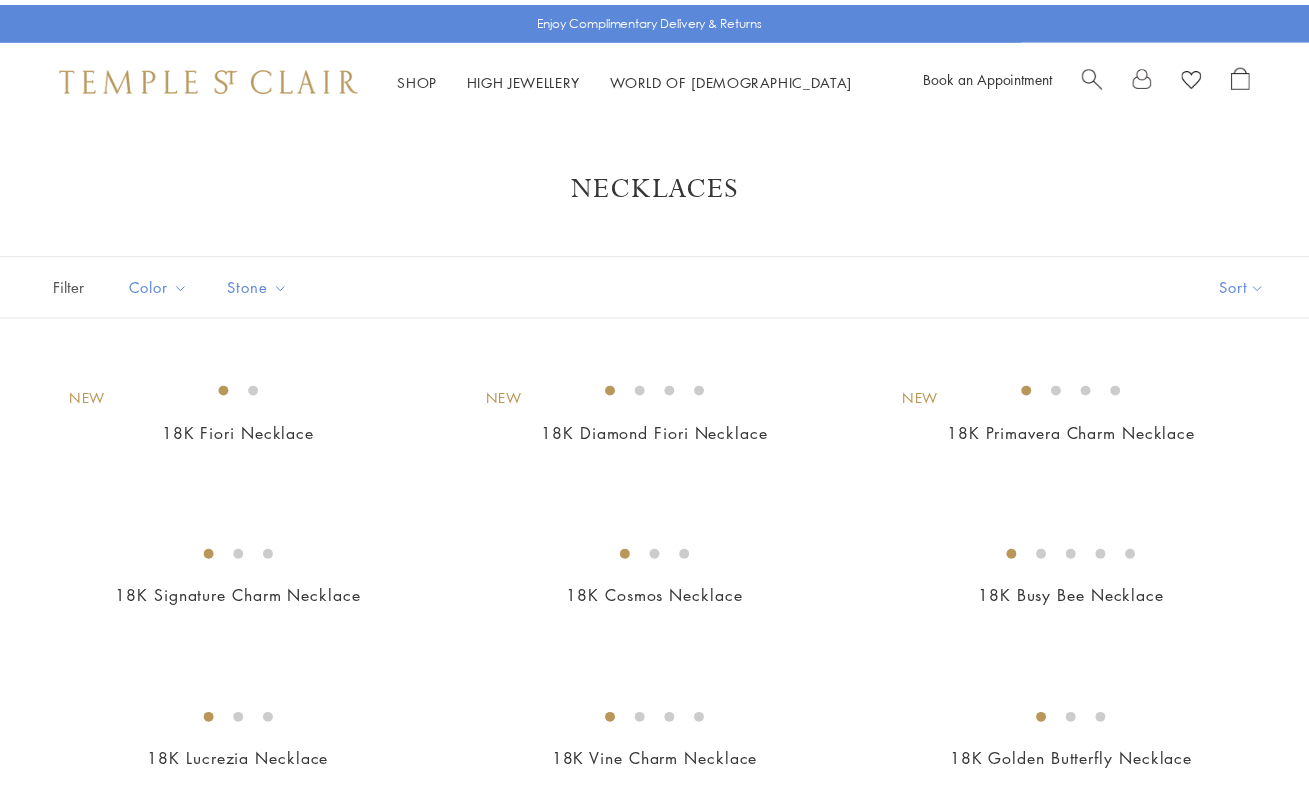 scroll, scrollTop: 0, scrollLeft: 0, axis: both 